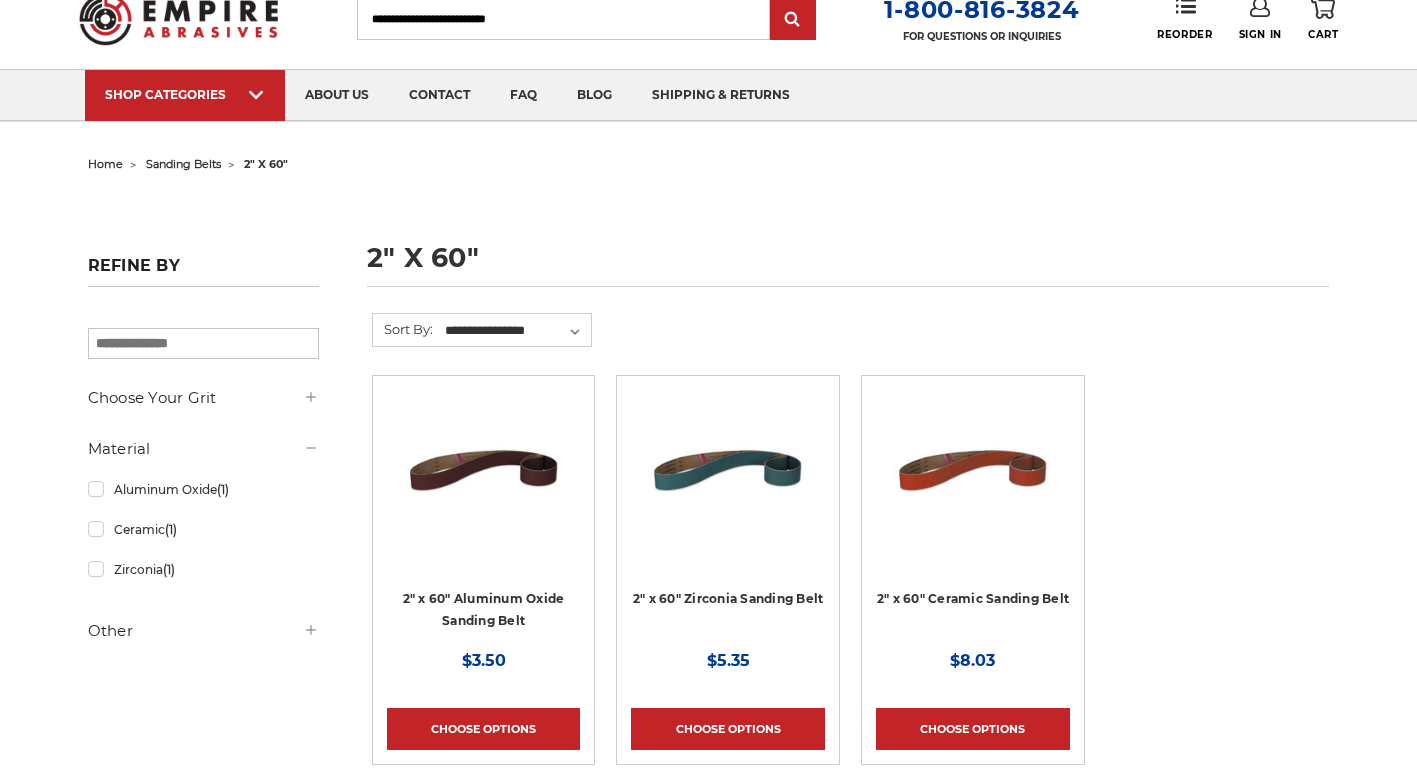 scroll, scrollTop: 200, scrollLeft: 0, axis: vertical 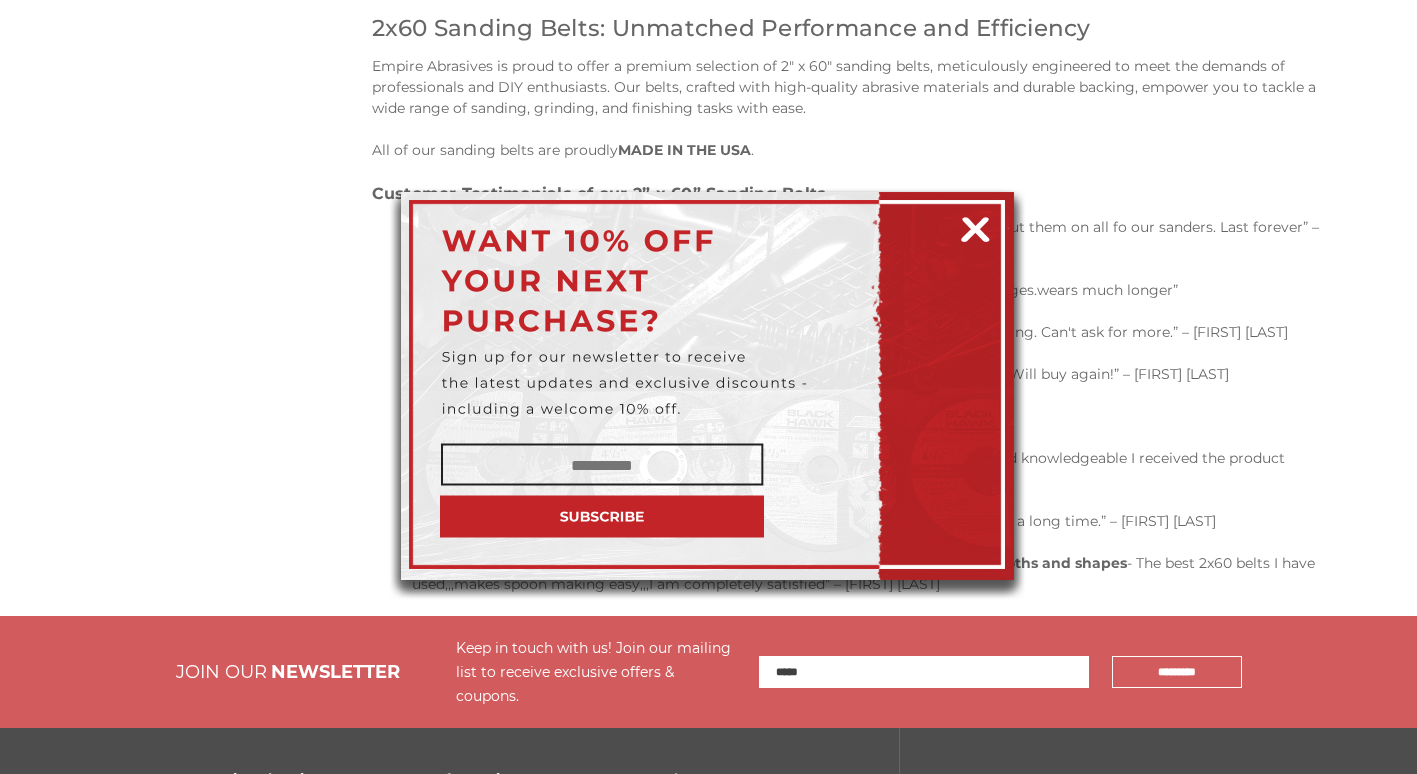 click at bounding box center (975, 226) 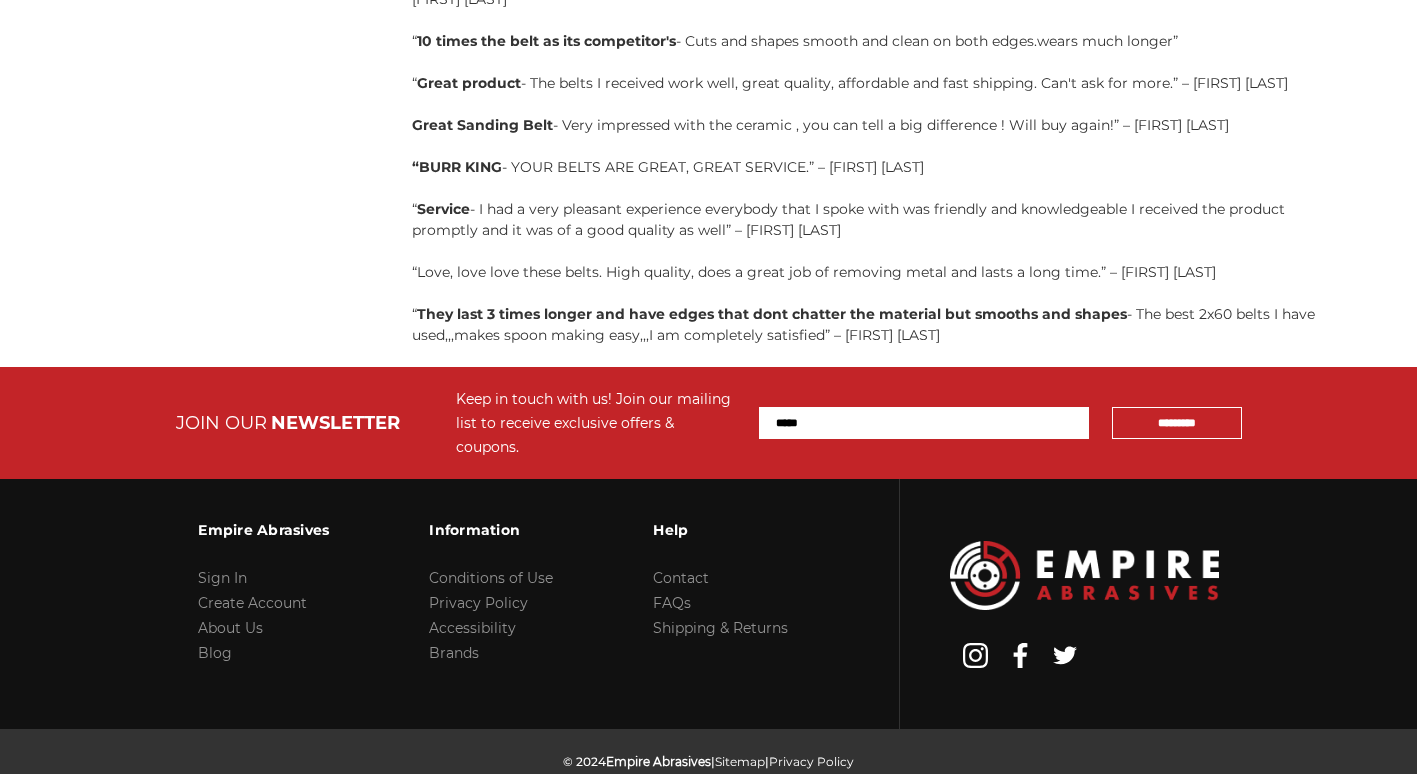 scroll, scrollTop: 1189, scrollLeft: 0, axis: vertical 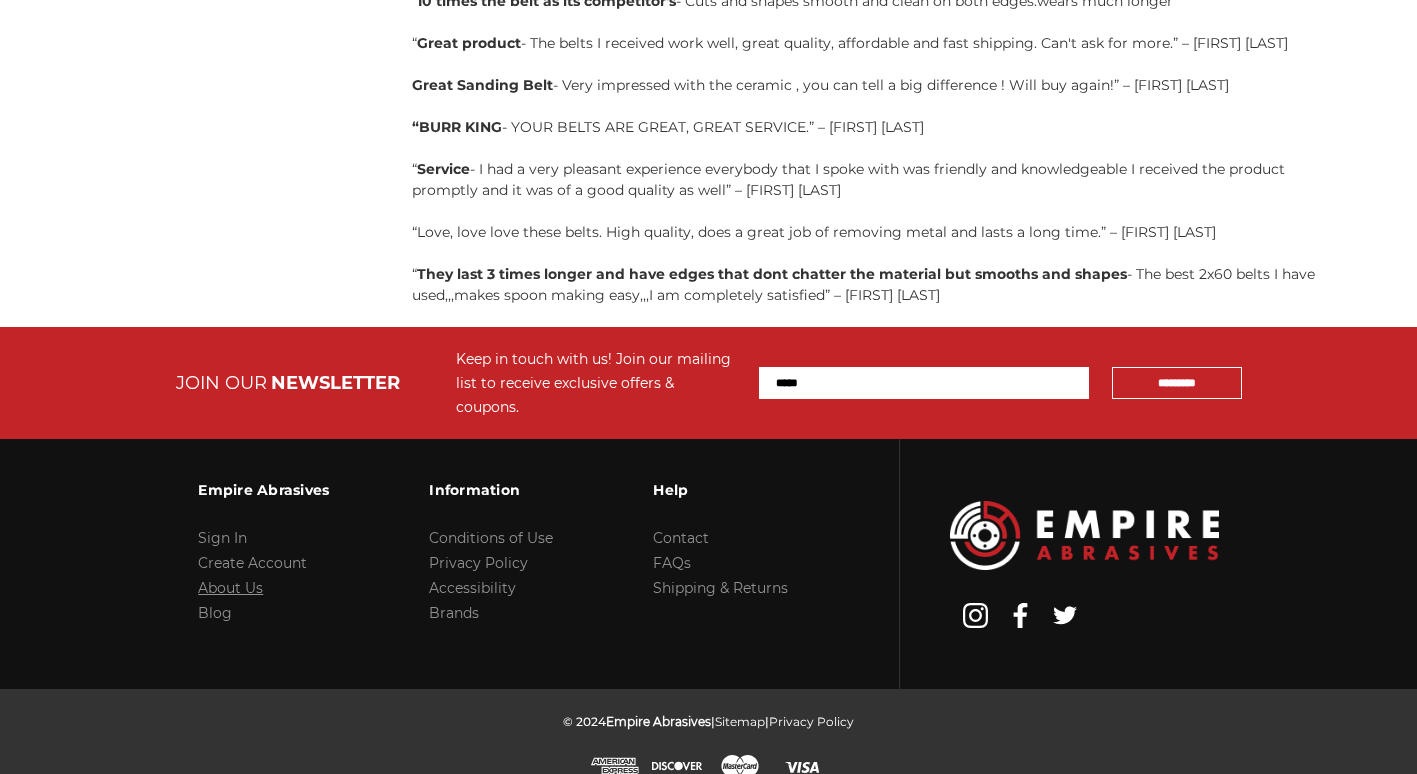 click on "About Us" at bounding box center (230, 588) 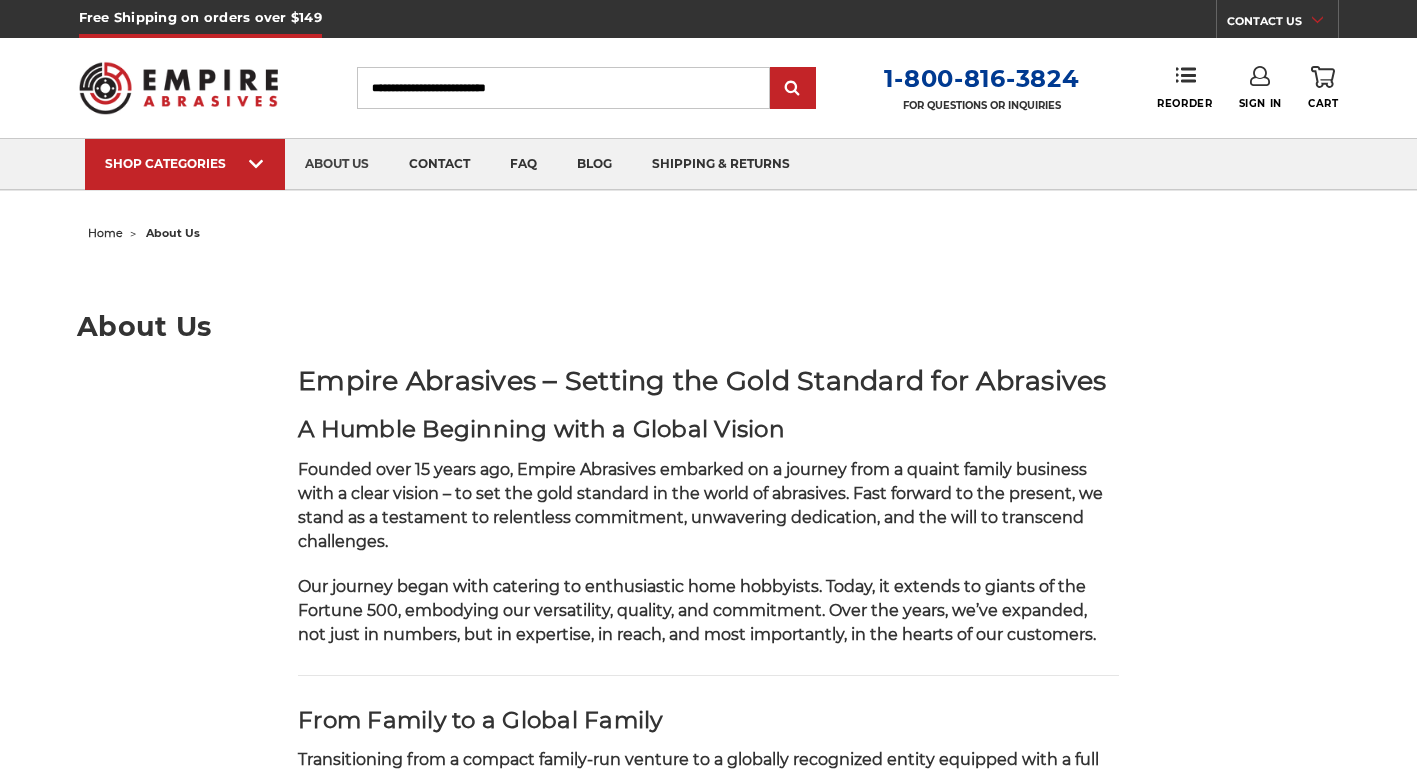 scroll, scrollTop: 0, scrollLeft: 0, axis: both 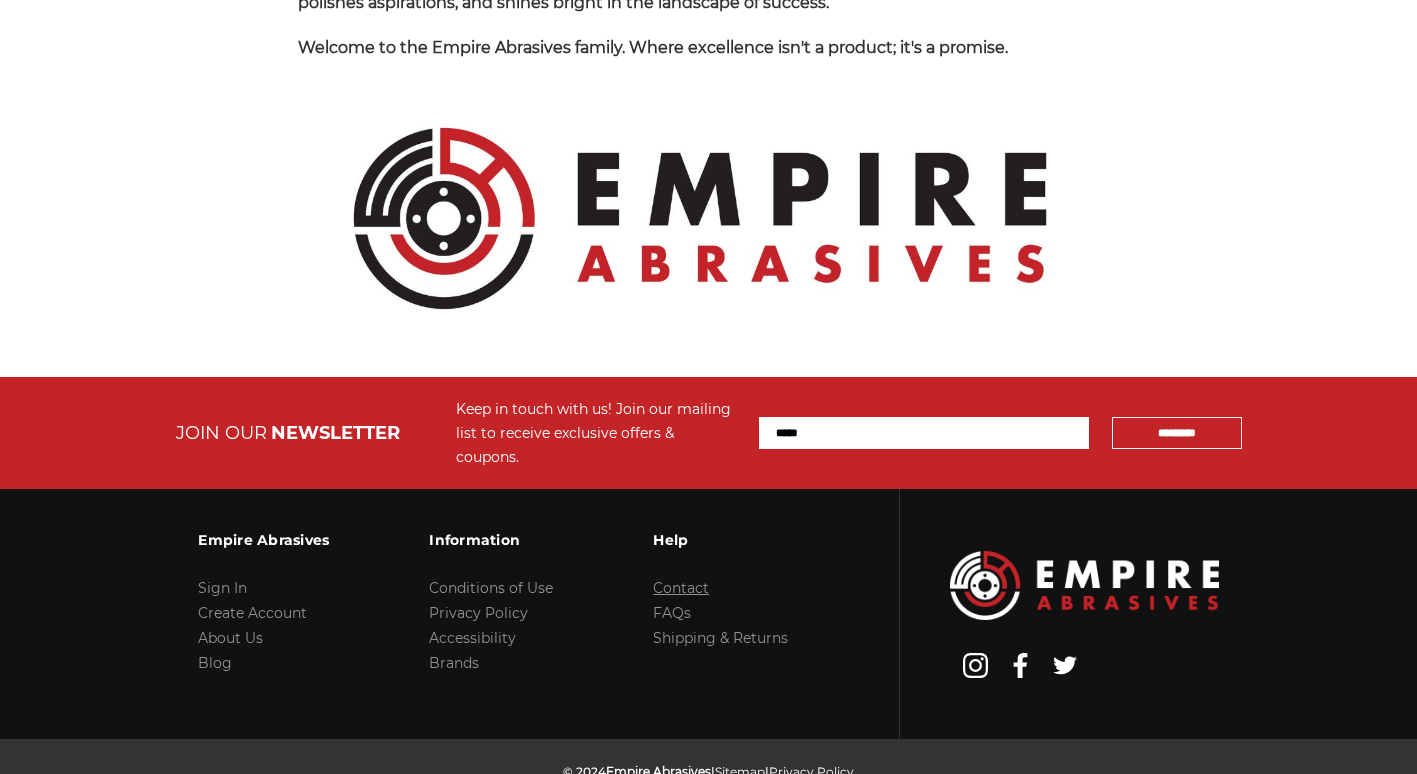 click on "Contact" at bounding box center [681, 588] 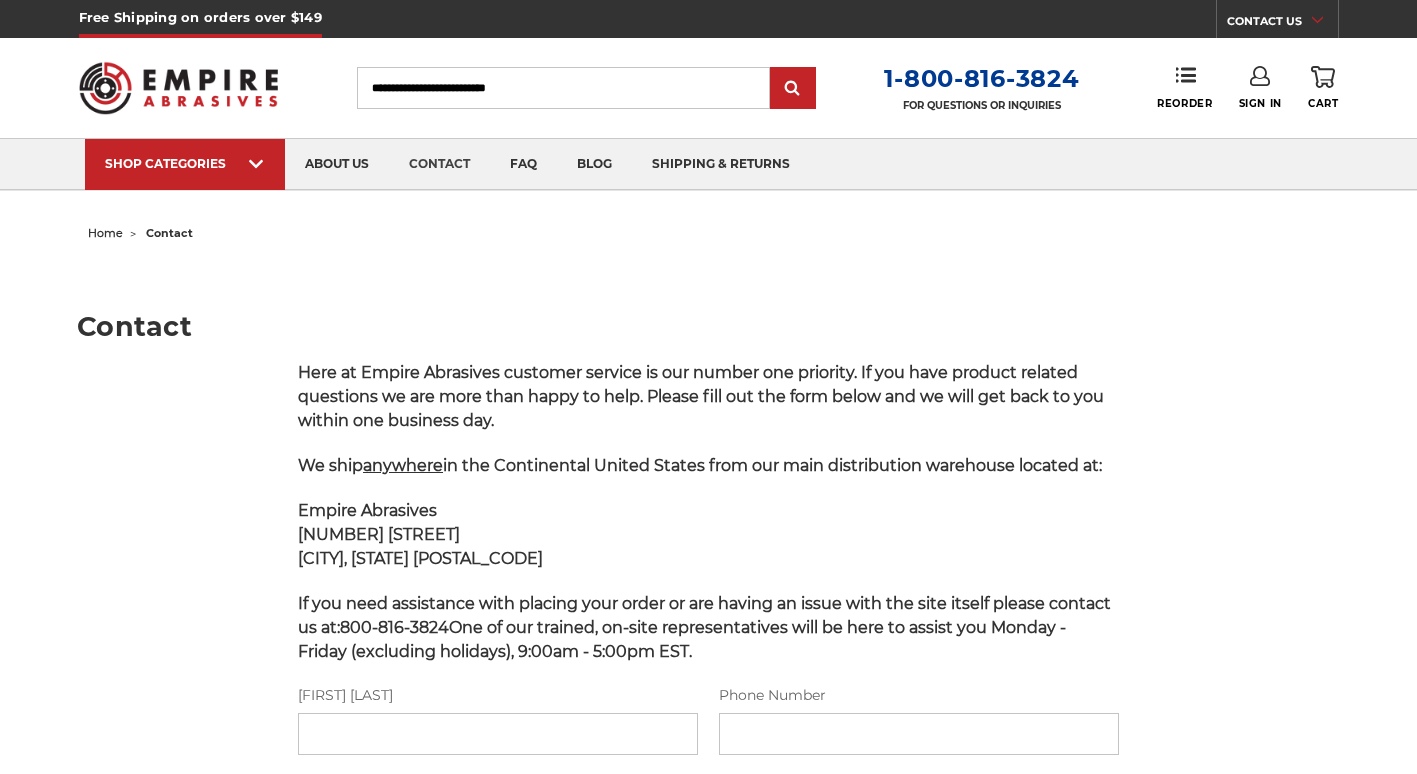scroll, scrollTop: 0, scrollLeft: 0, axis: both 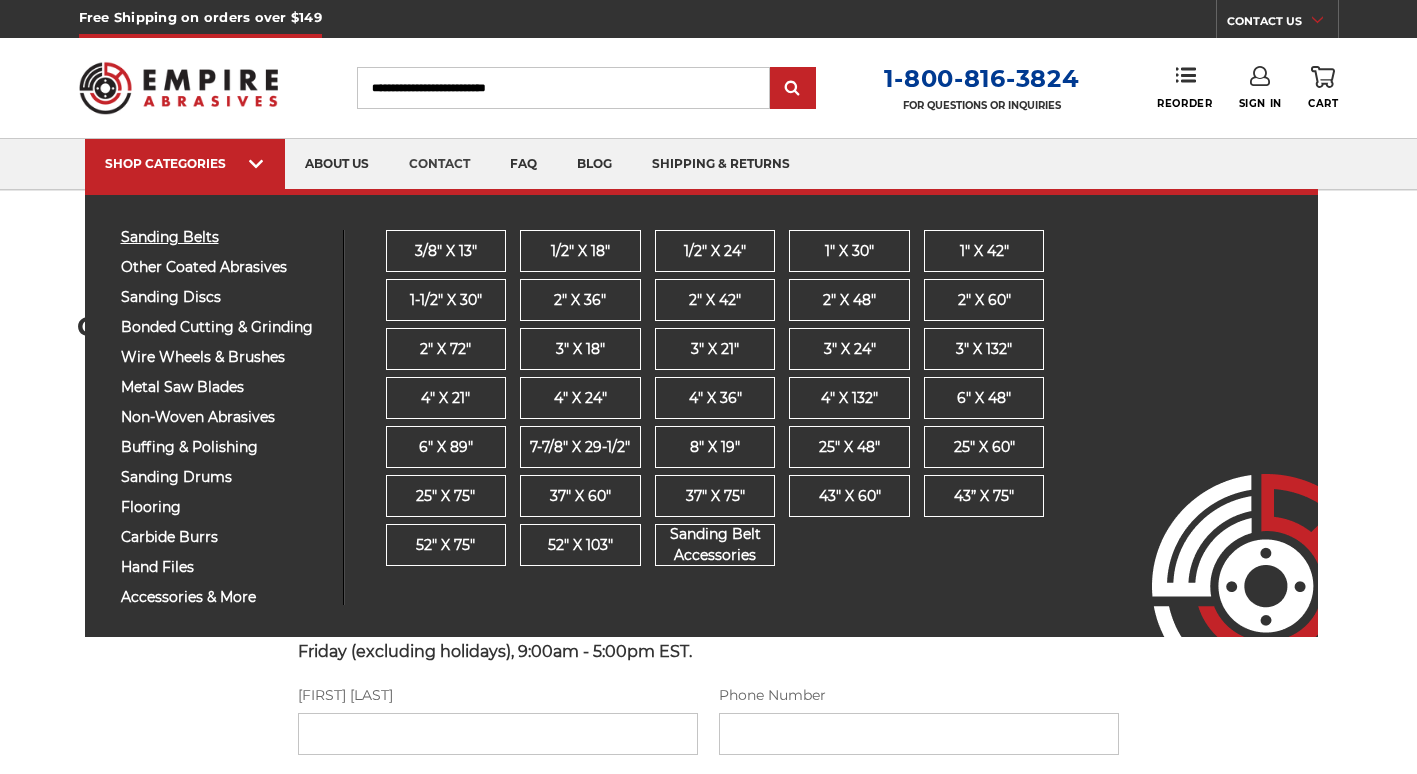 click on "sanding belts" at bounding box center (224, 237) 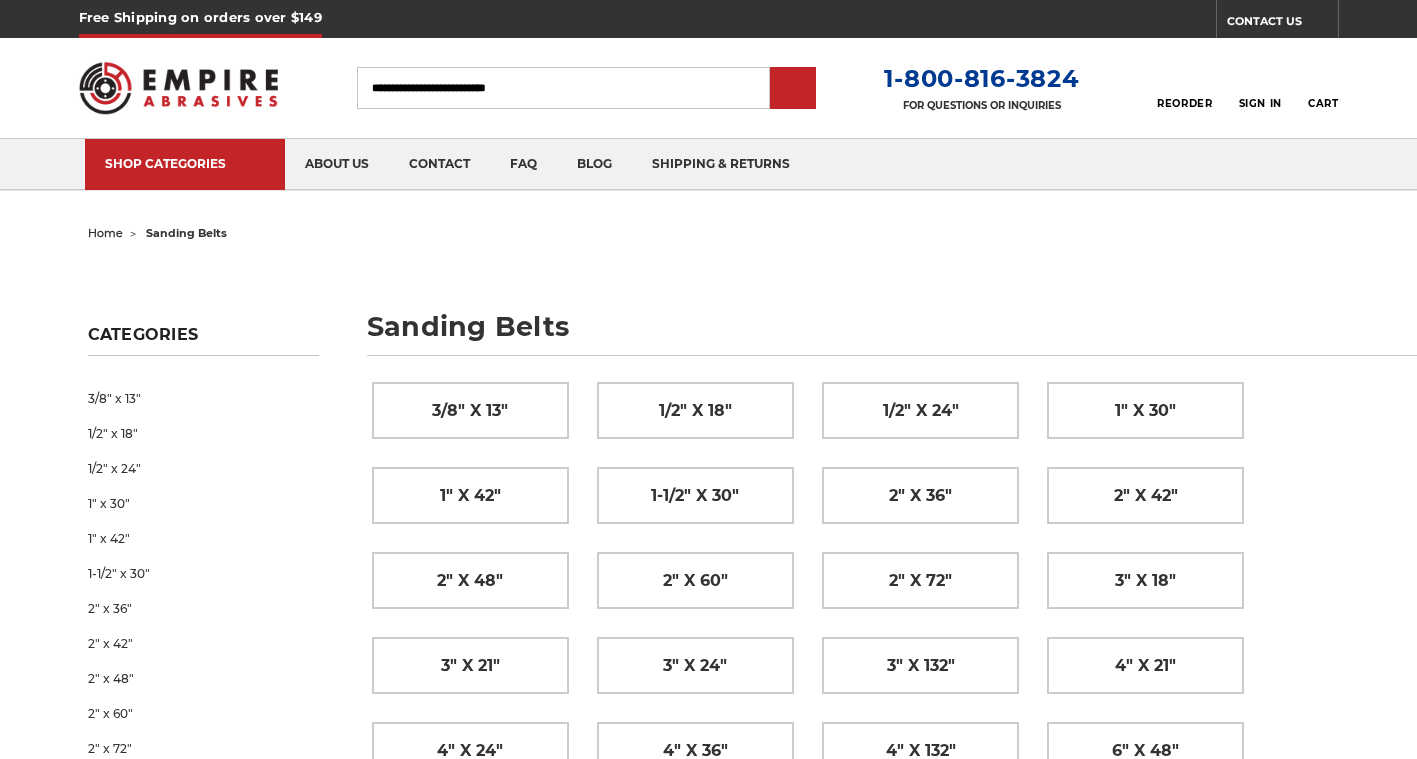 scroll, scrollTop: 0, scrollLeft: 0, axis: both 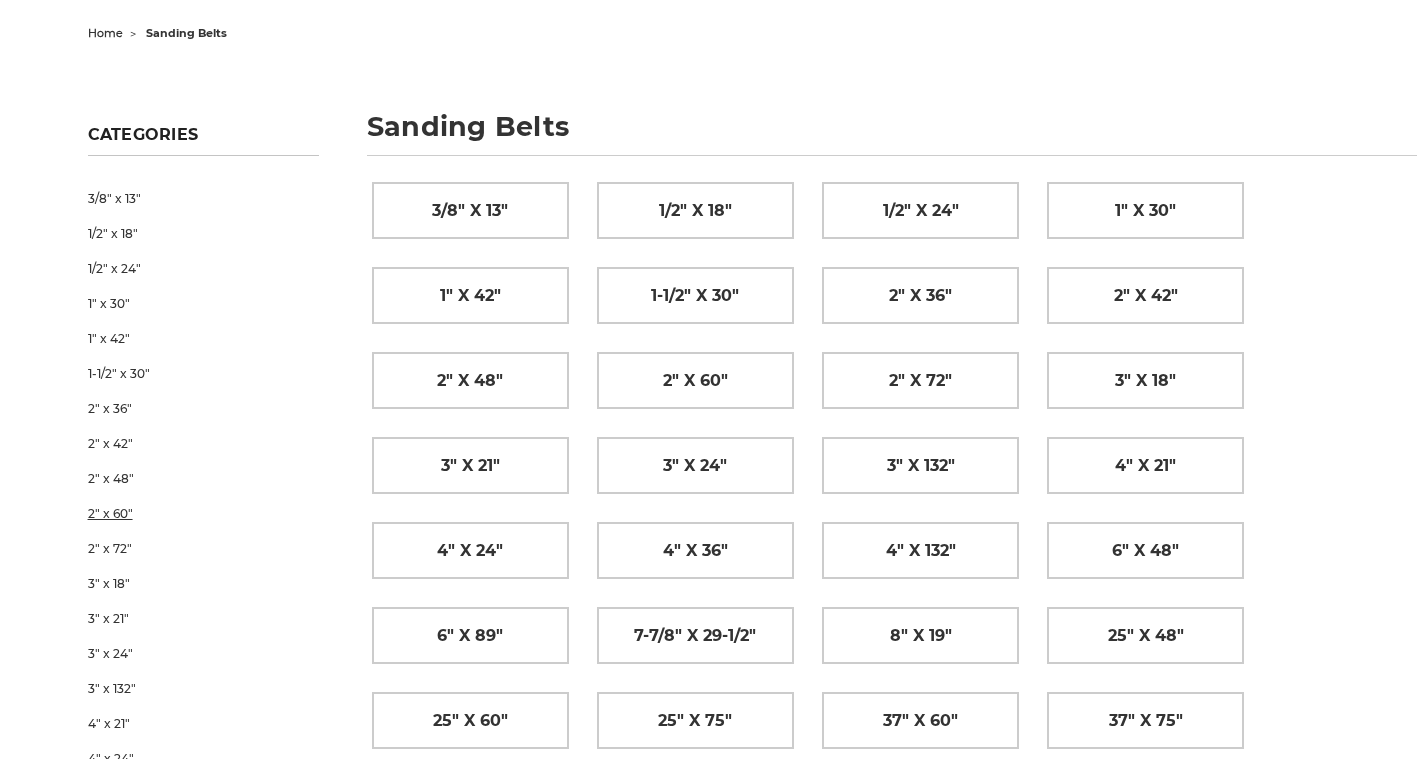 click on "2" x 60"" at bounding box center (204, 513) 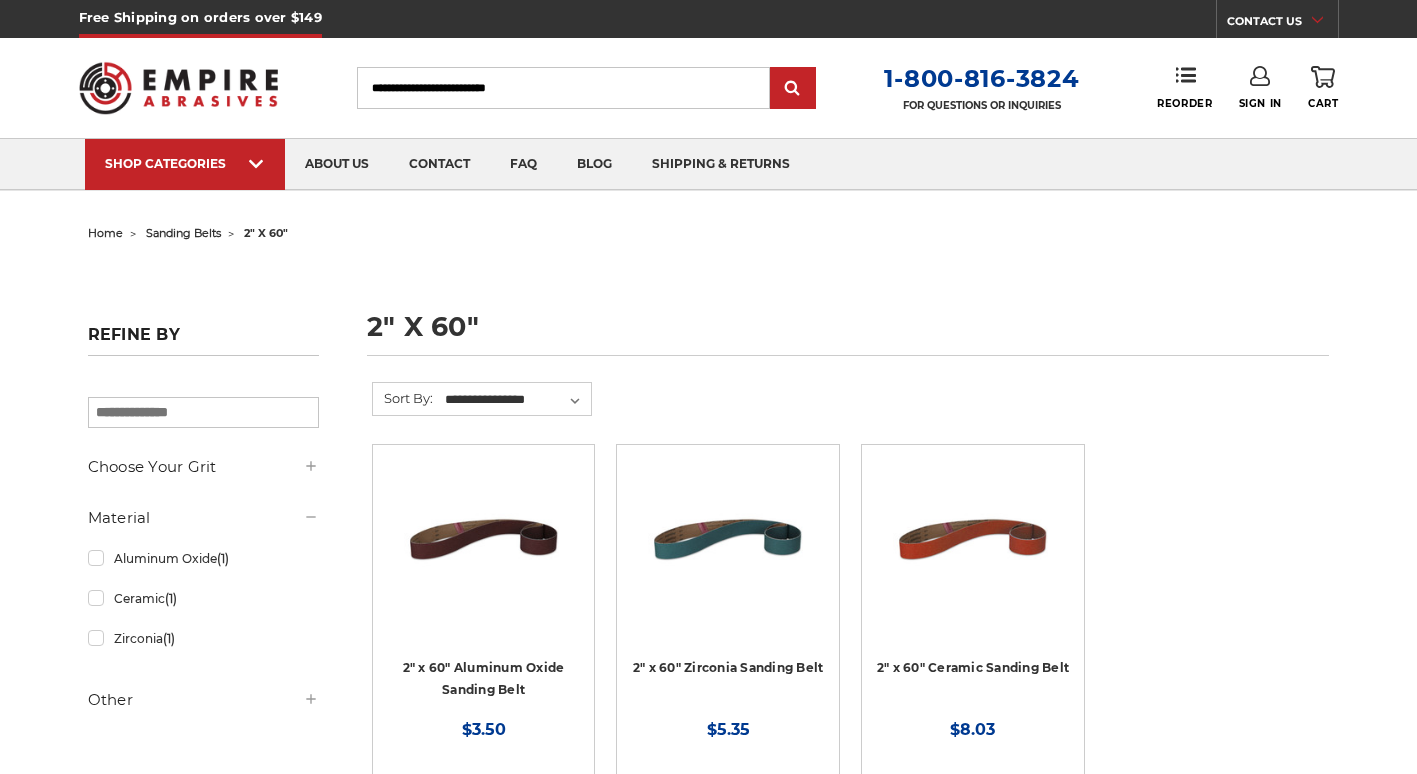 scroll, scrollTop: 0, scrollLeft: 0, axis: both 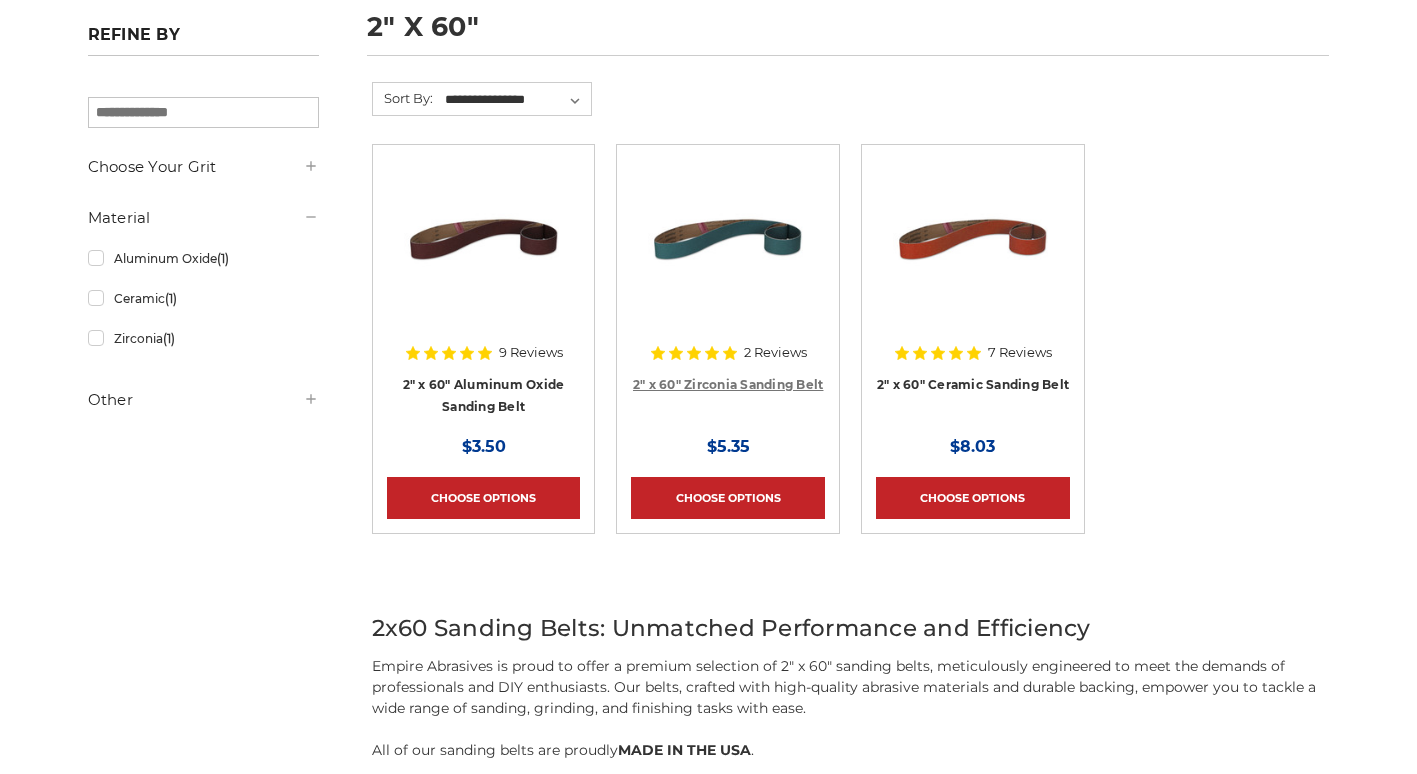 click on "2" x 60" Zirconia Sanding Belt" at bounding box center [728, 384] 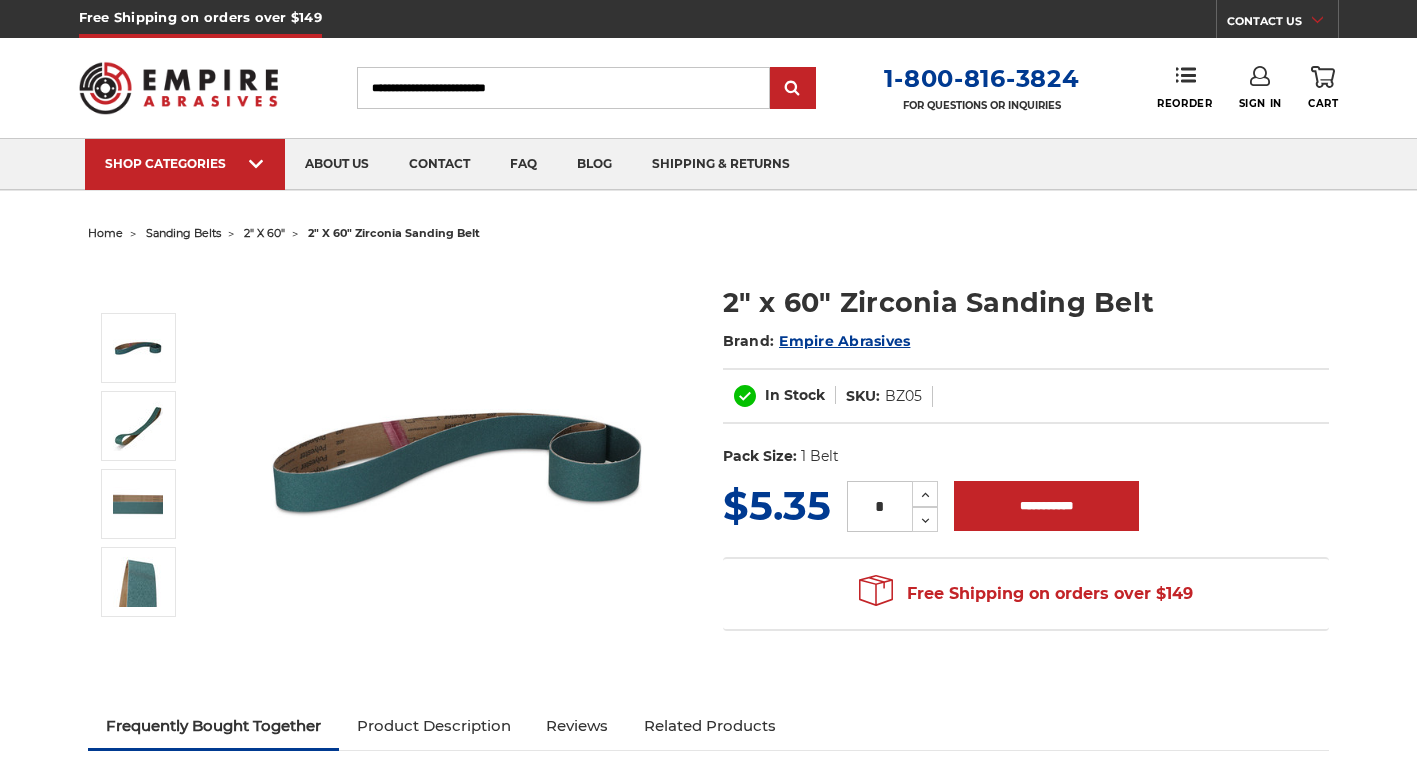 scroll, scrollTop: 0, scrollLeft: 0, axis: both 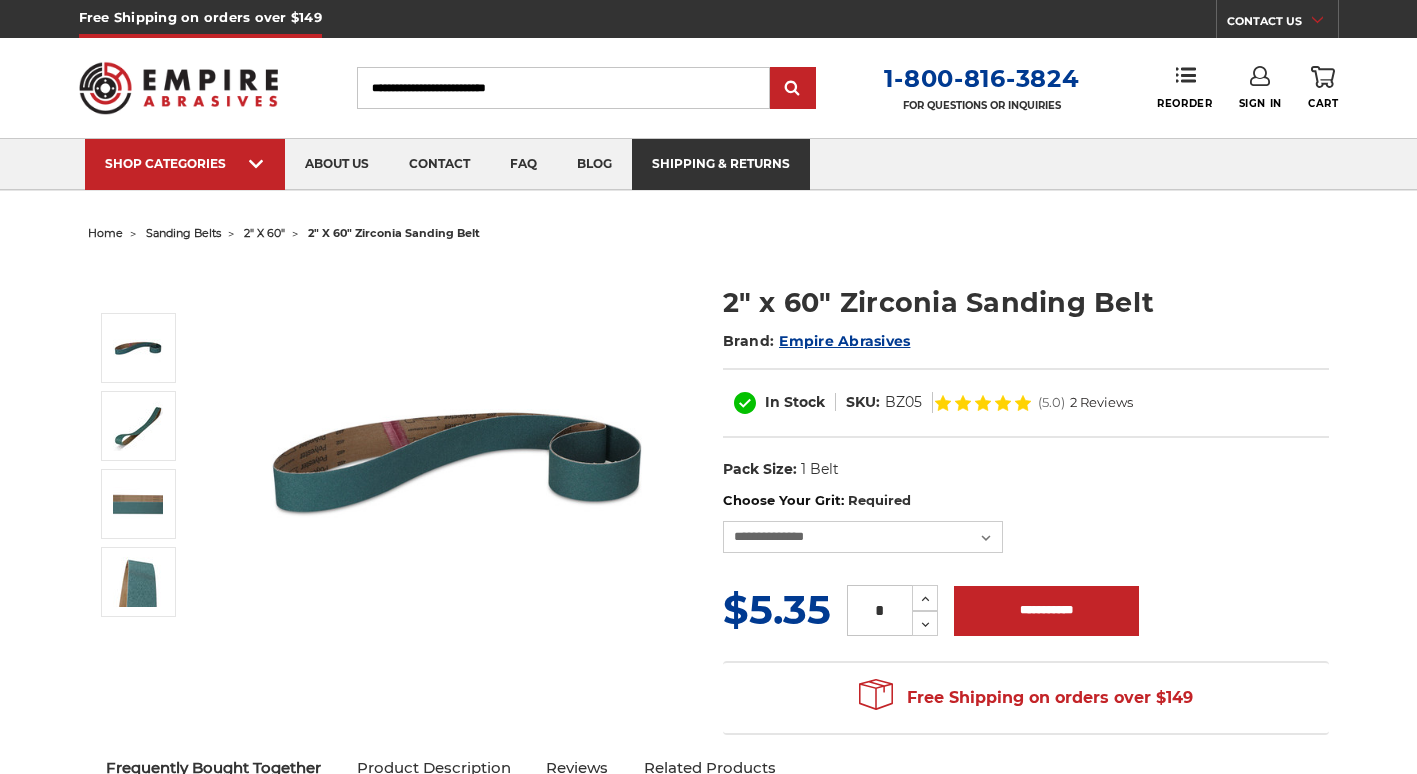 click on "shipping & returns" at bounding box center [721, 164] 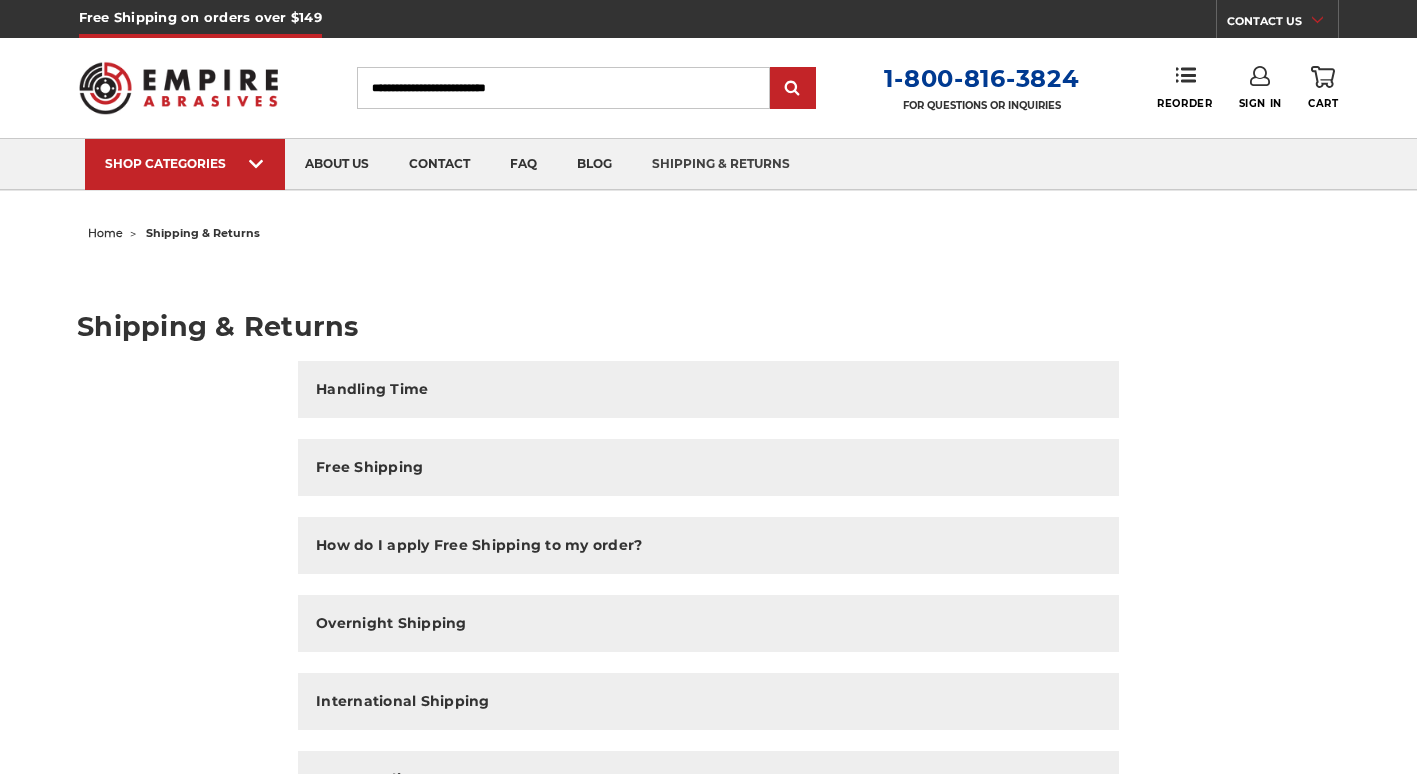 scroll, scrollTop: 0, scrollLeft: 0, axis: both 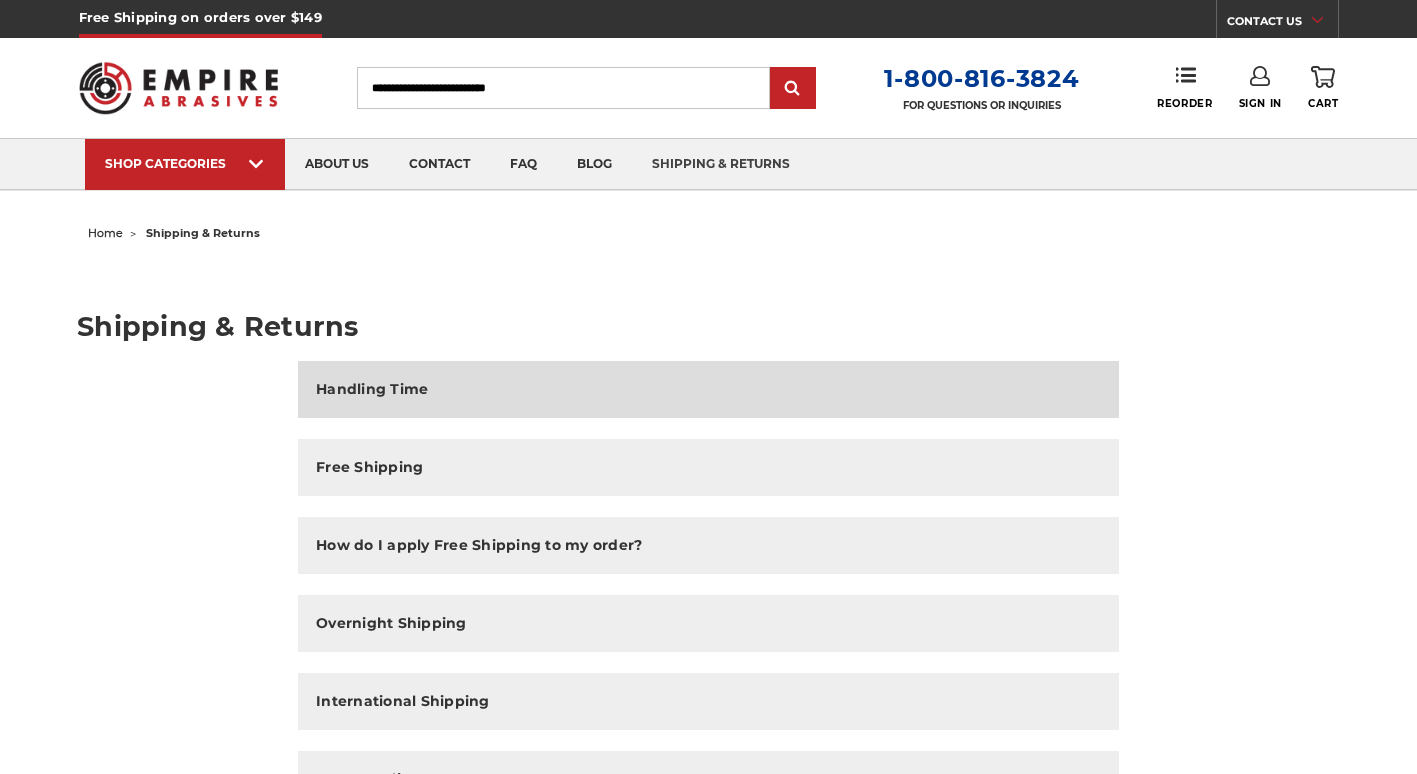 click on "Handling Time" at bounding box center [372, 389] 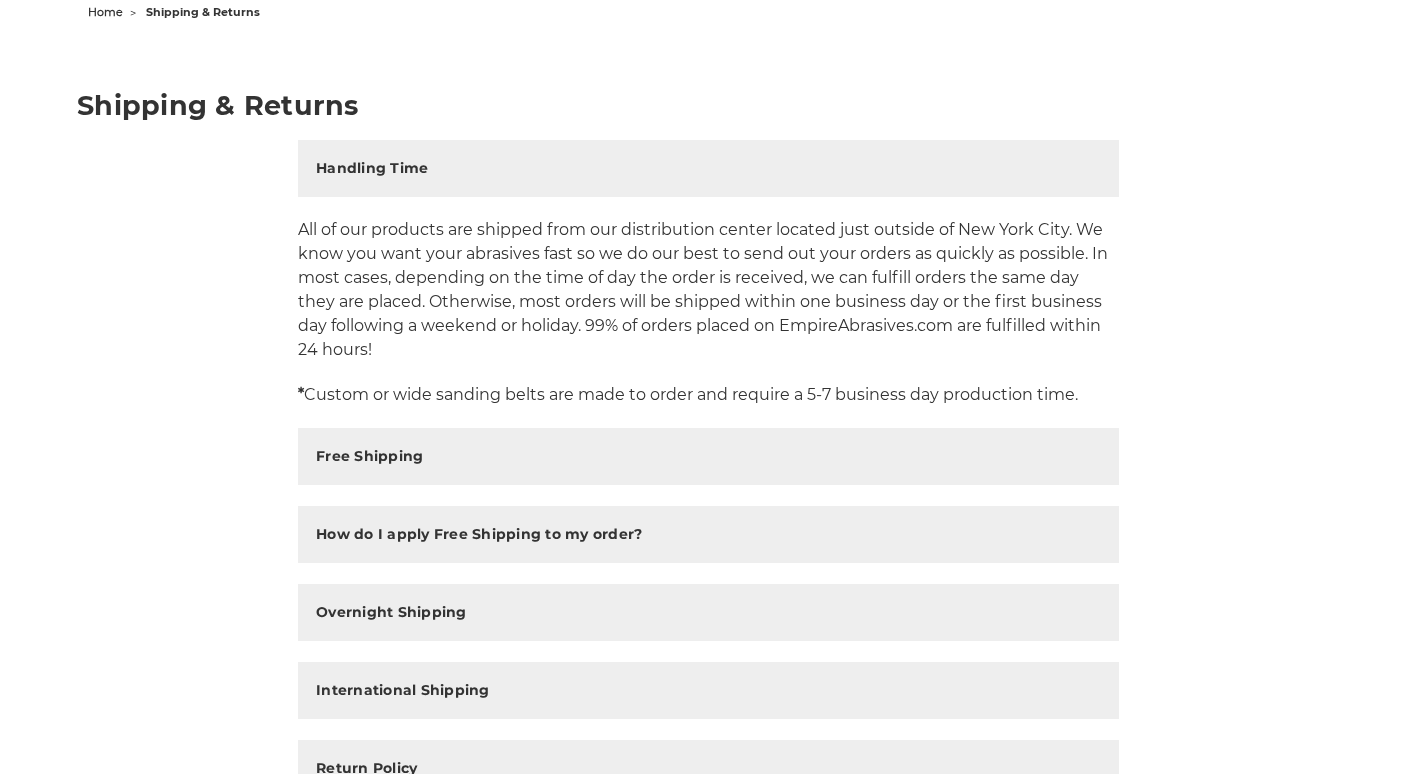 scroll, scrollTop: 300, scrollLeft: 0, axis: vertical 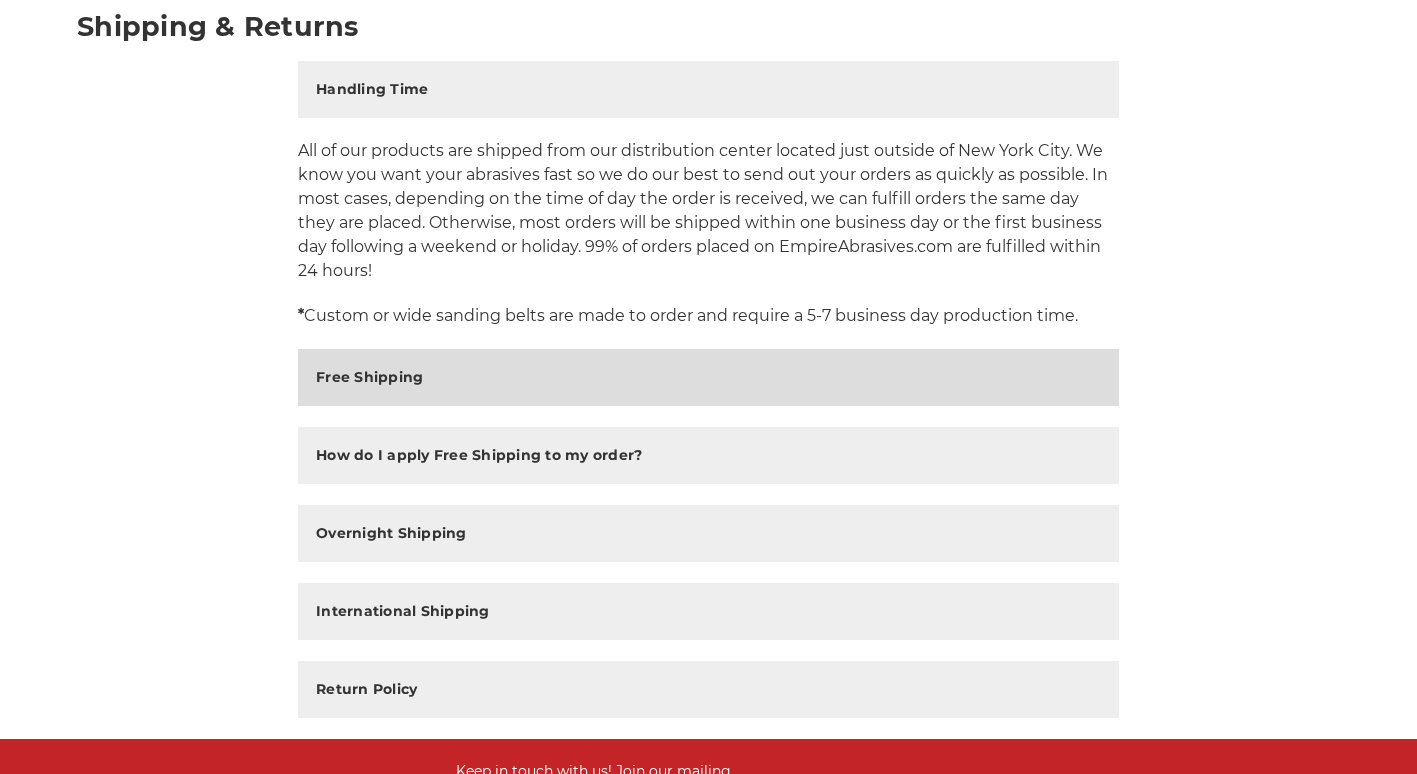 click on "Free Shipping" at bounding box center (369, 377) 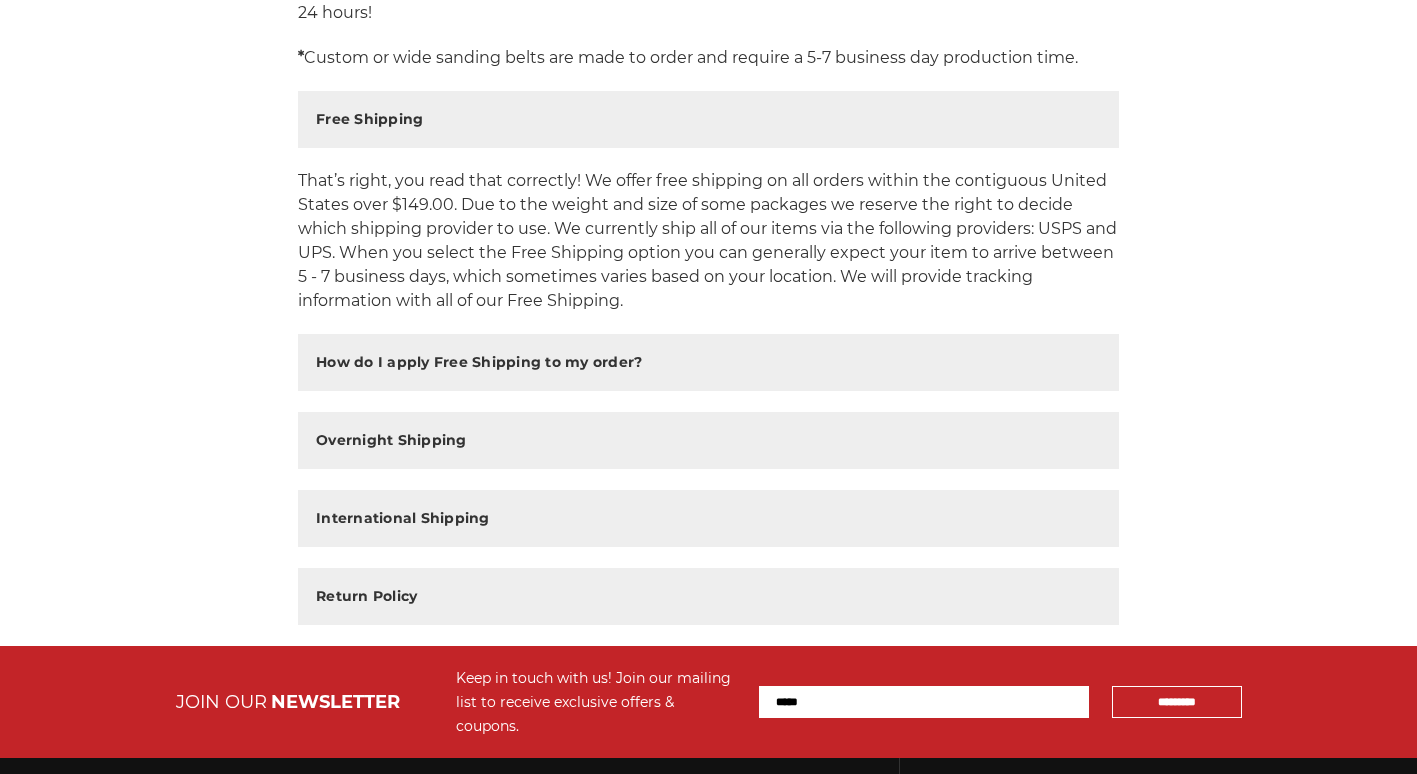 scroll, scrollTop: 600, scrollLeft: 0, axis: vertical 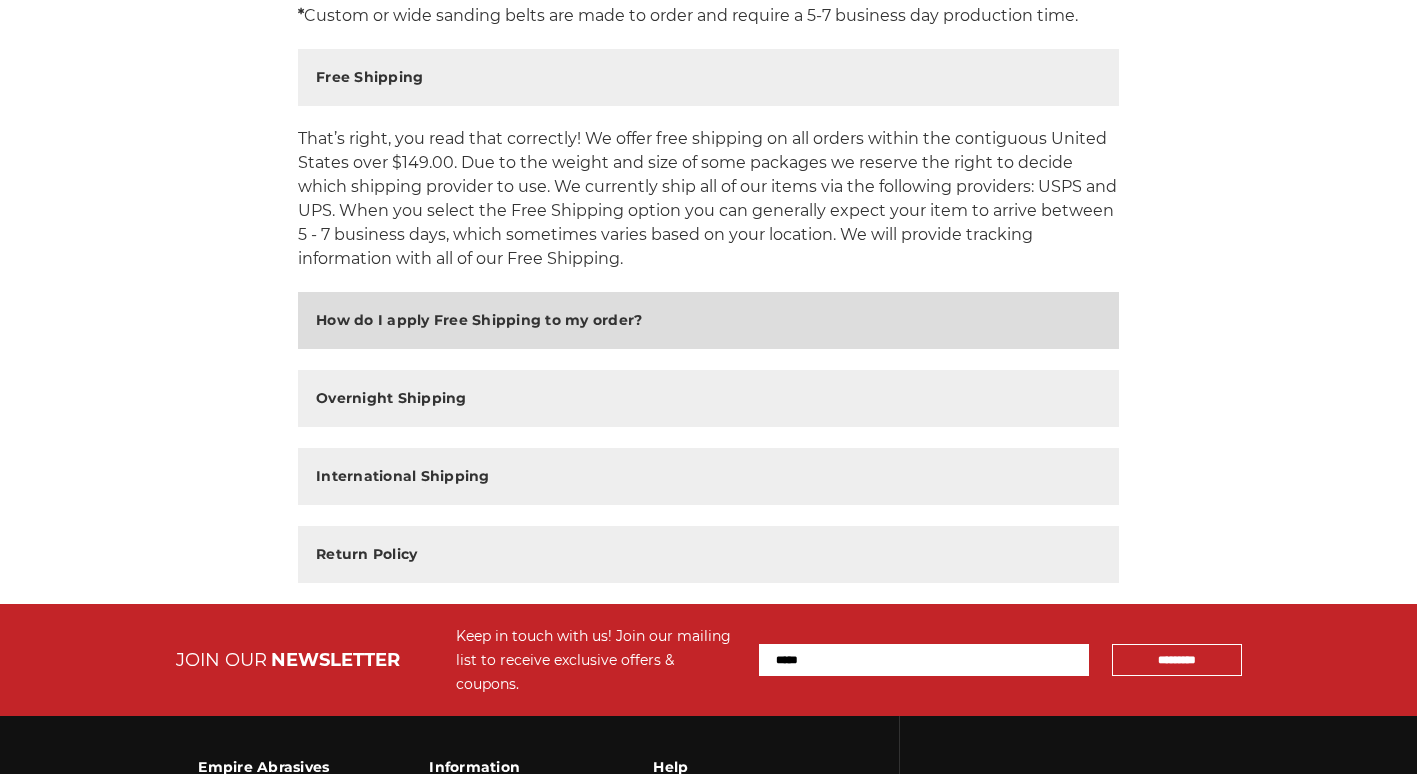click on "How do I apply Free Shipping to my order?" at bounding box center [479, 320] 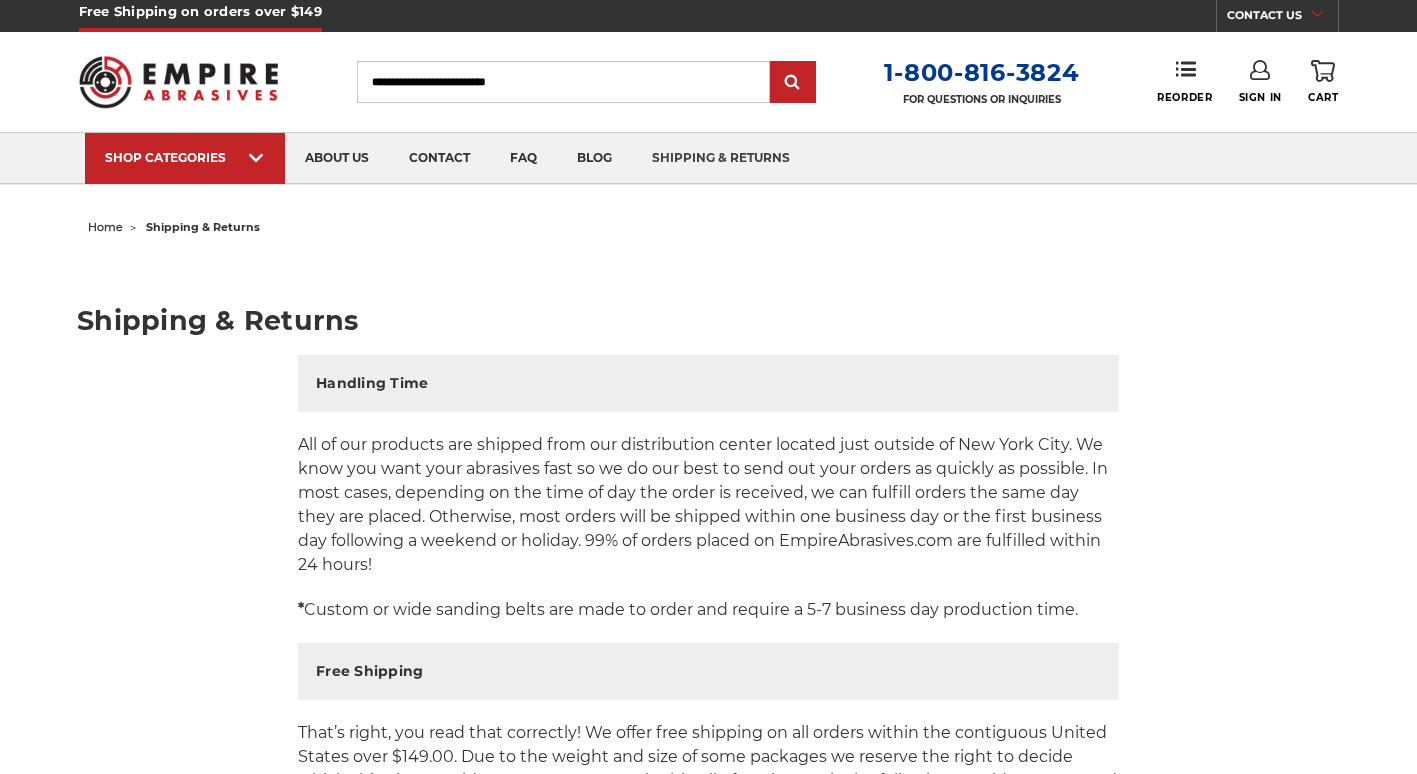 scroll, scrollTop: 0, scrollLeft: 0, axis: both 